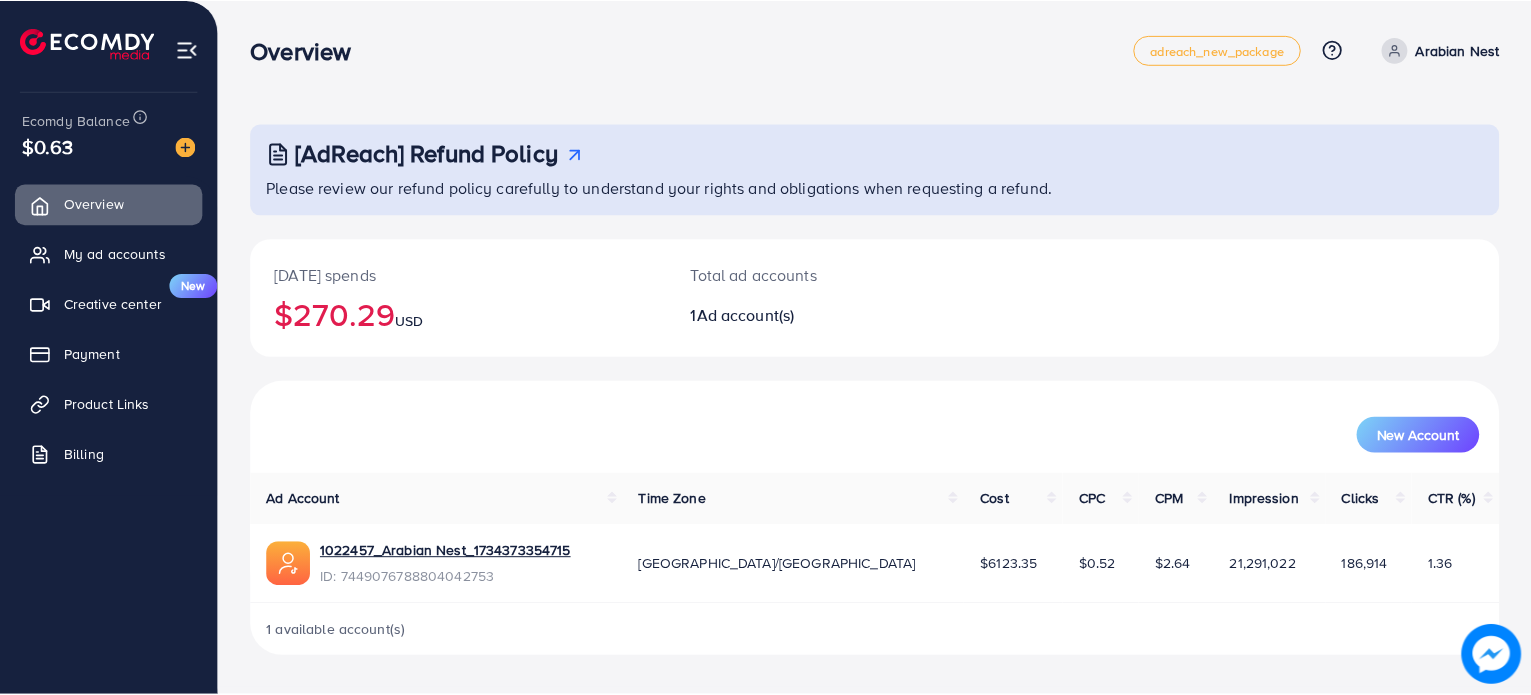 scroll, scrollTop: 0, scrollLeft: 0, axis: both 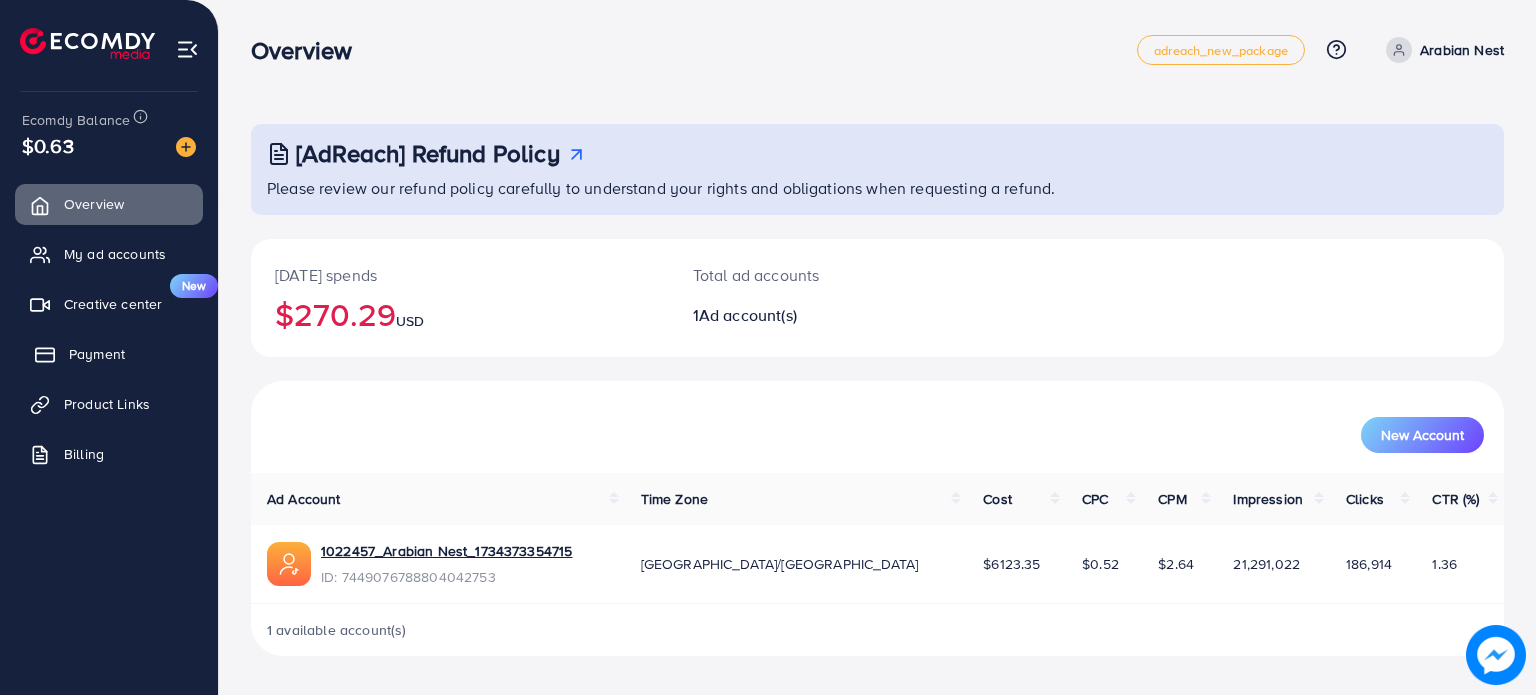click on "Payment" at bounding box center (109, 354) 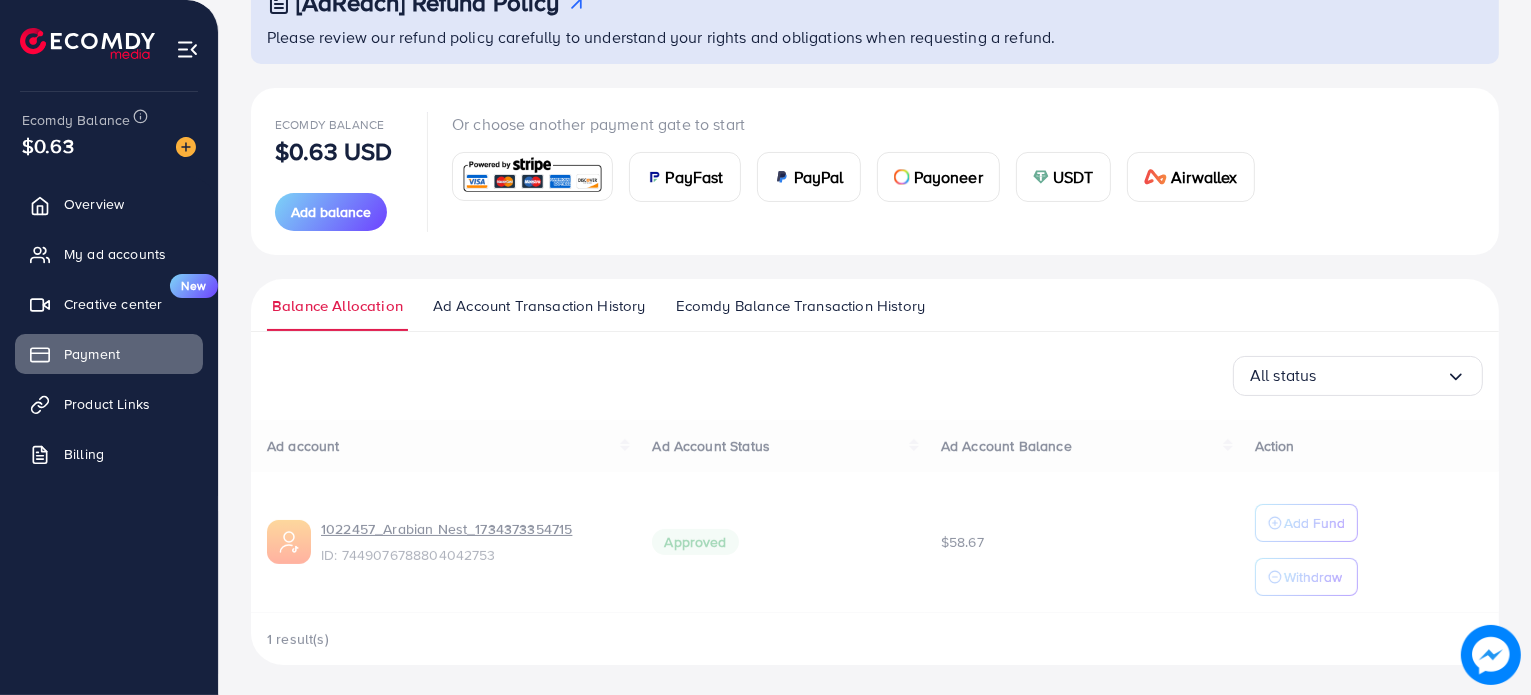 scroll, scrollTop: 152, scrollLeft: 0, axis: vertical 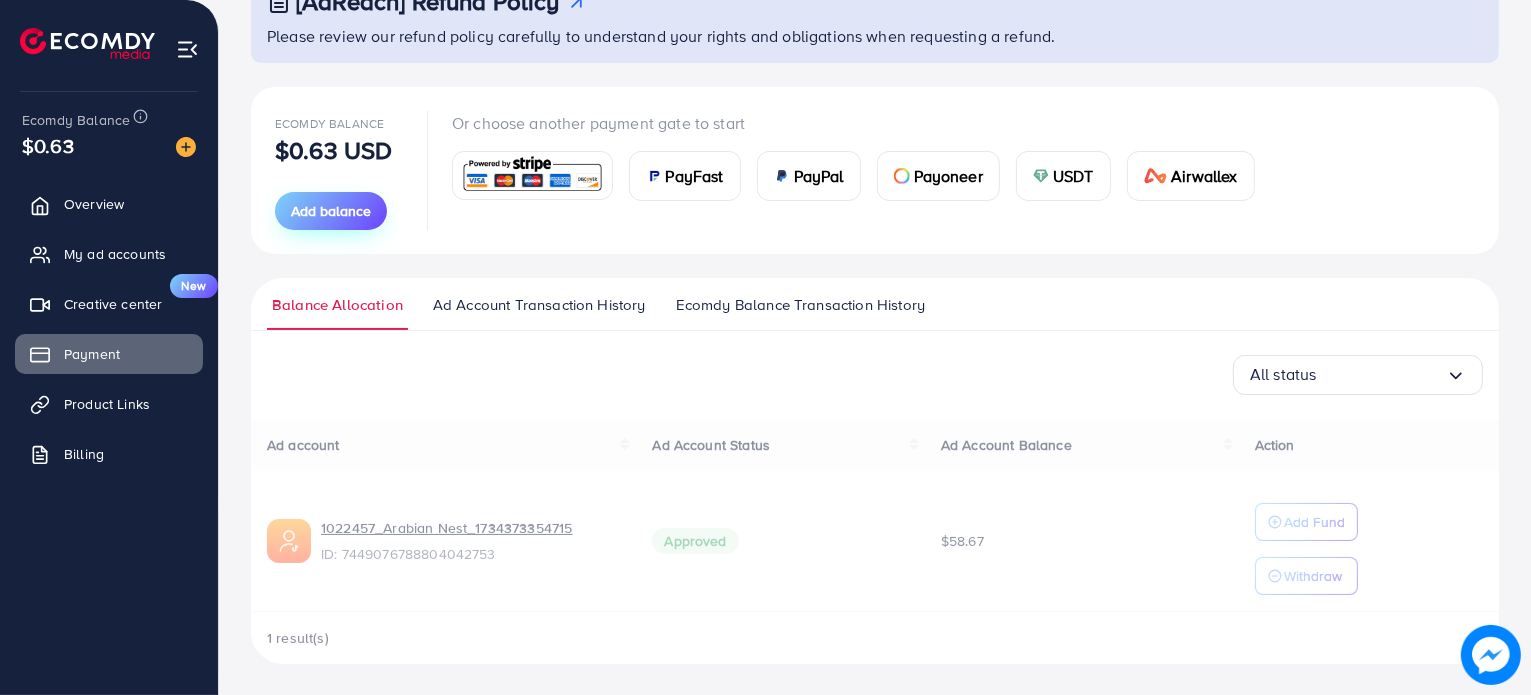 click on "Add balance" at bounding box center (331, 211) 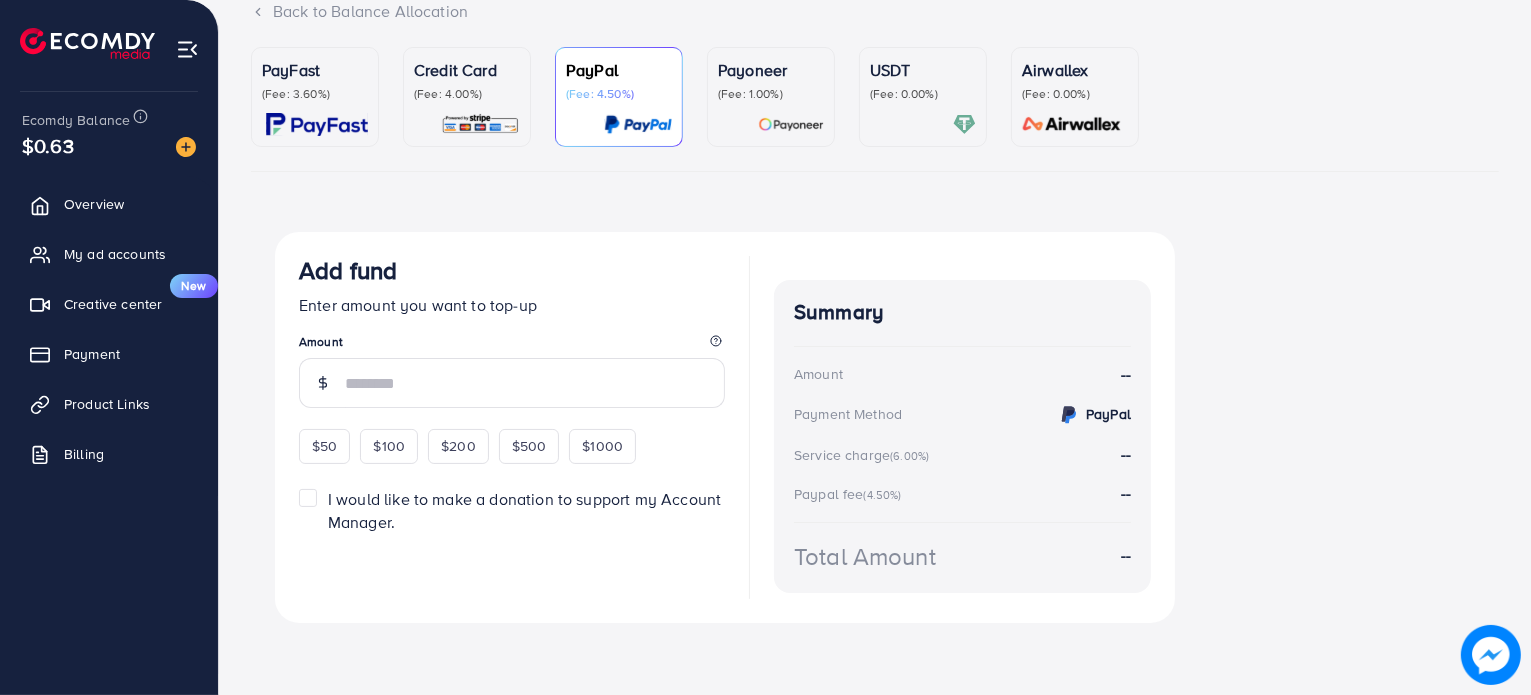 scroll, scrollTop: 0, scrollLeft: 0, axis: both 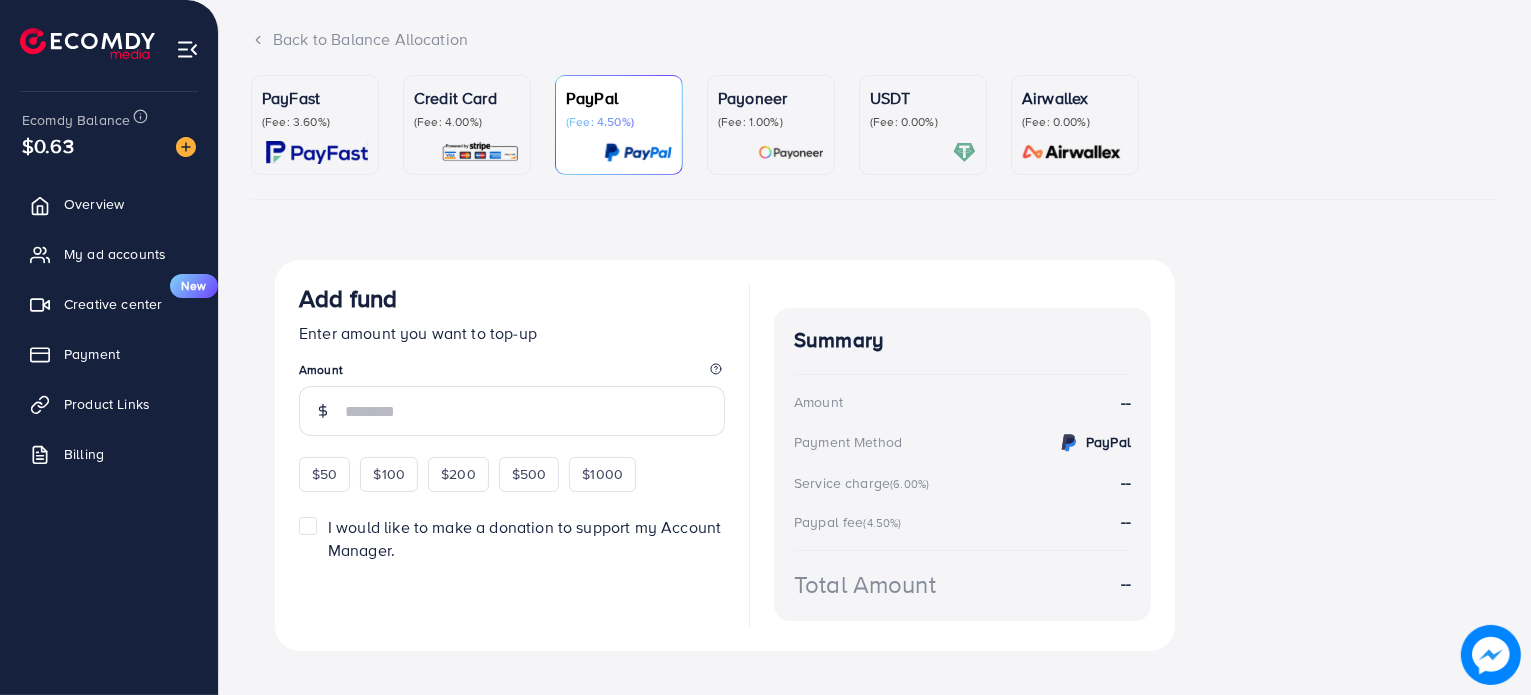 click on "Credit Card" at bounding box center [467, 98] 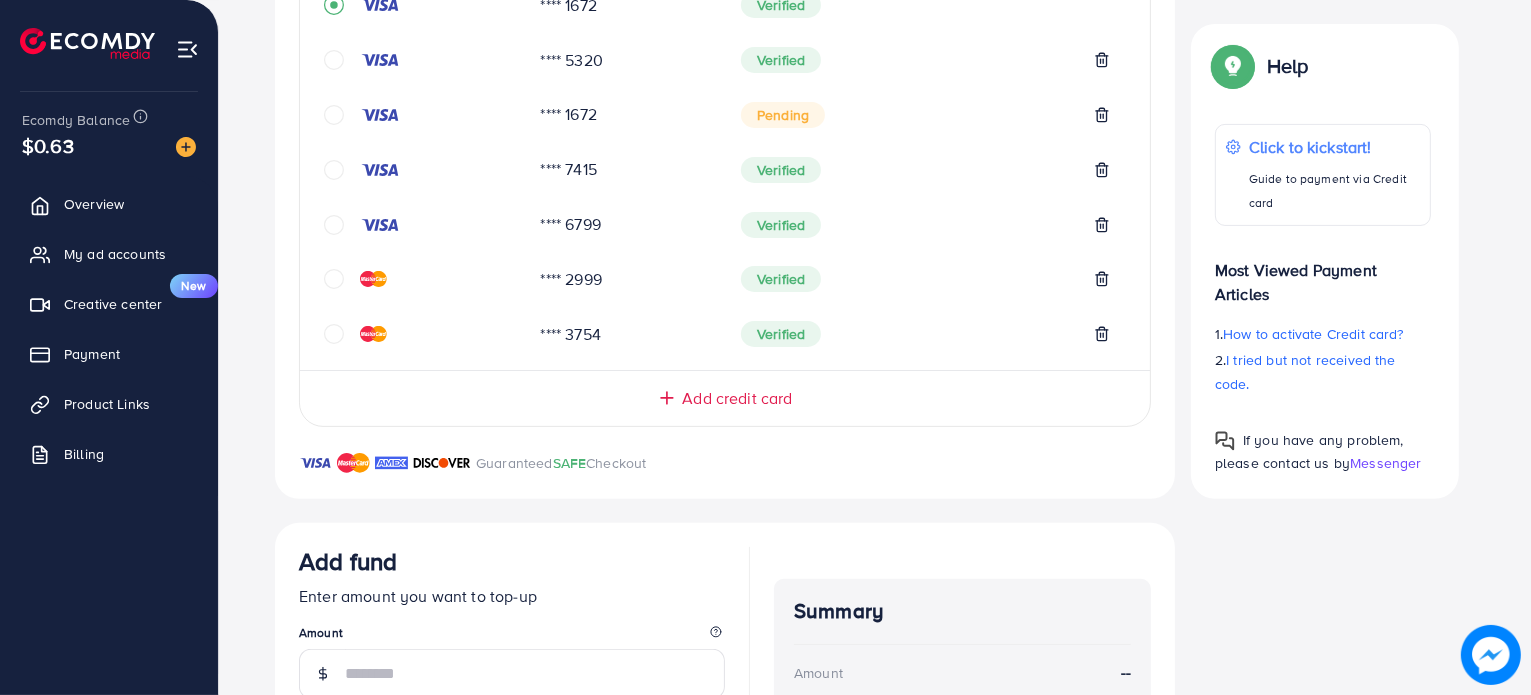 scroll, scrollTop: 240, scrollLeft: 0, axis: vertical 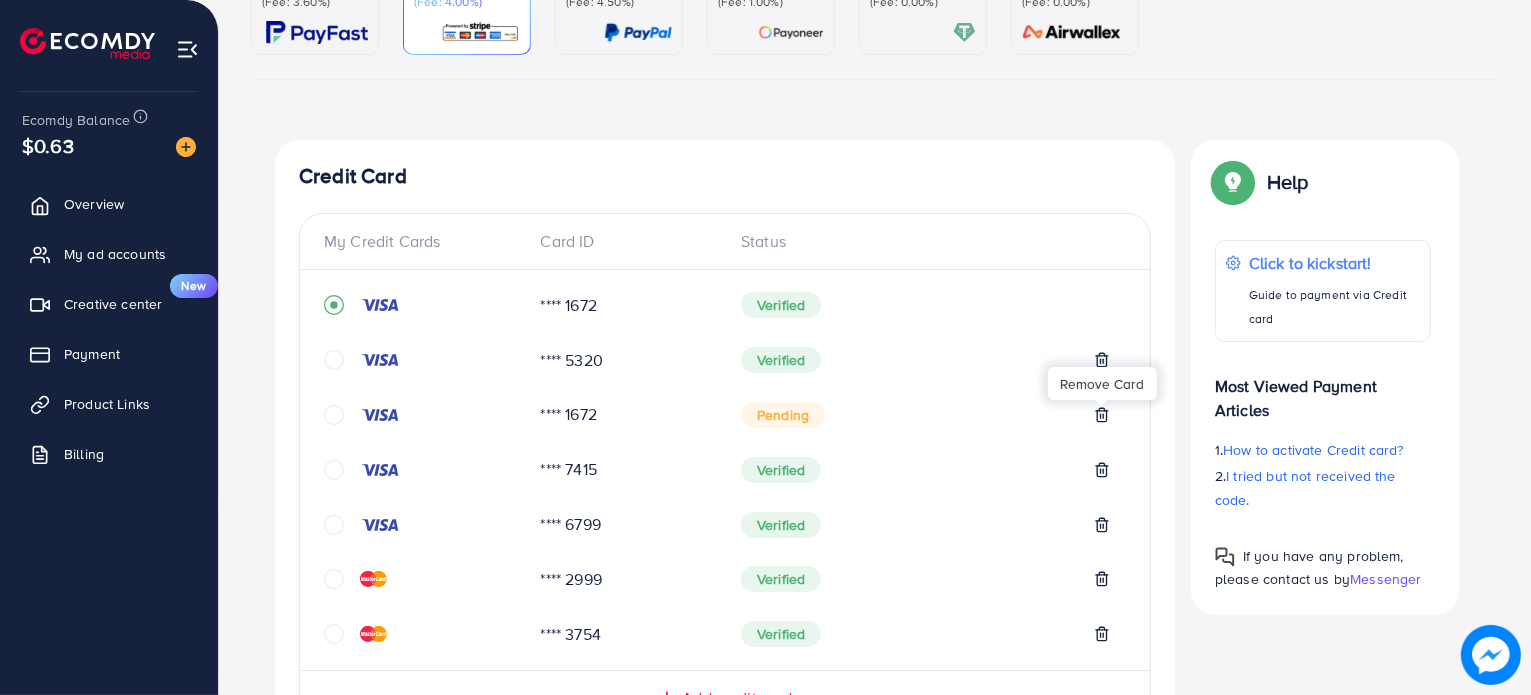 click 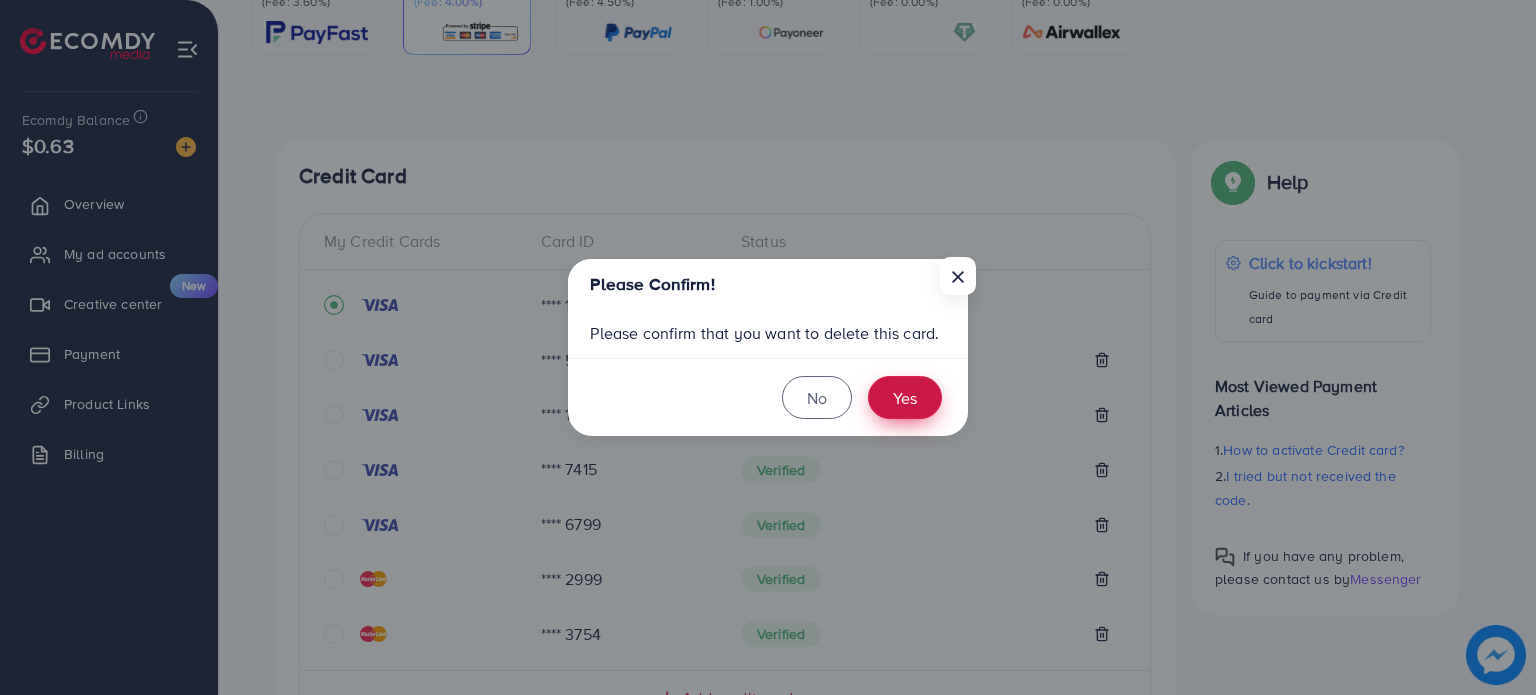 click on "Yes" at bounding box center [905, 397] 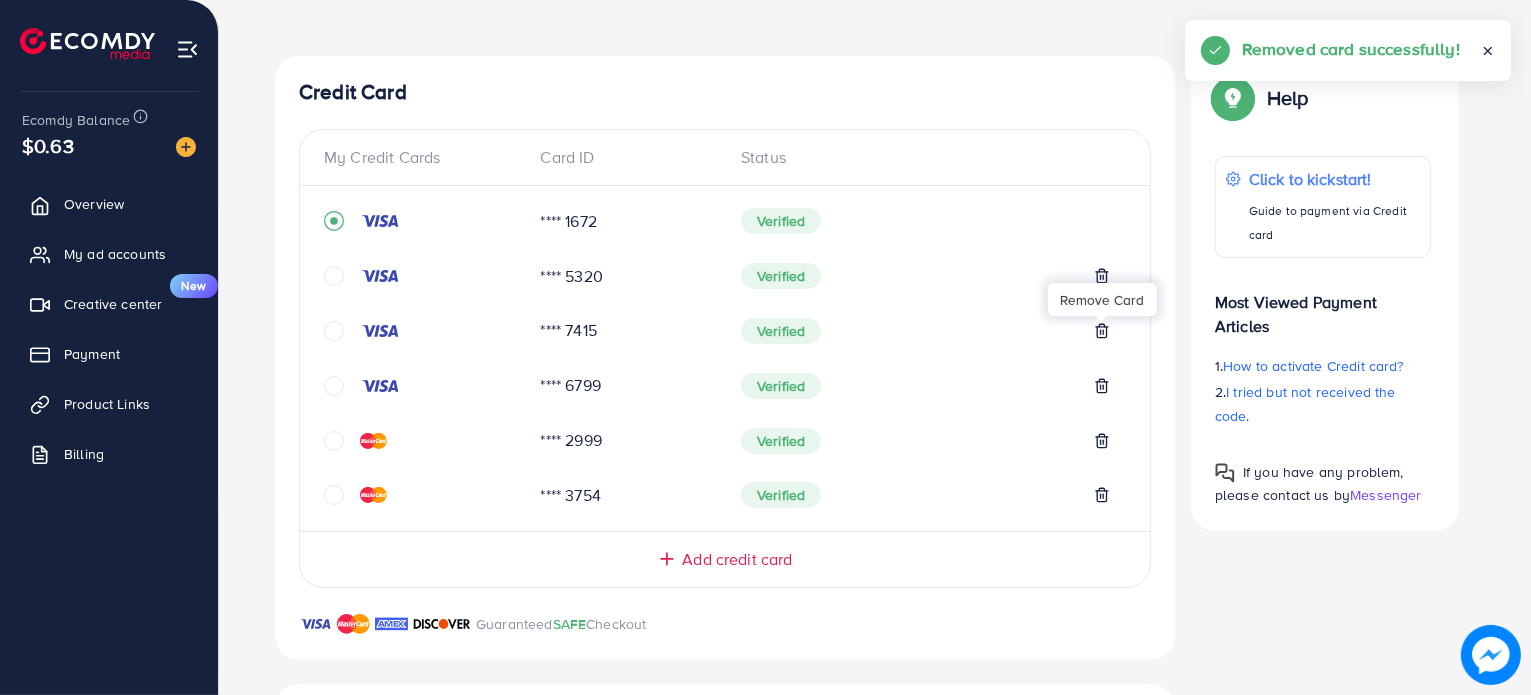scroll, scrollTop: 360, scrollLeft: 0, axis: vertical 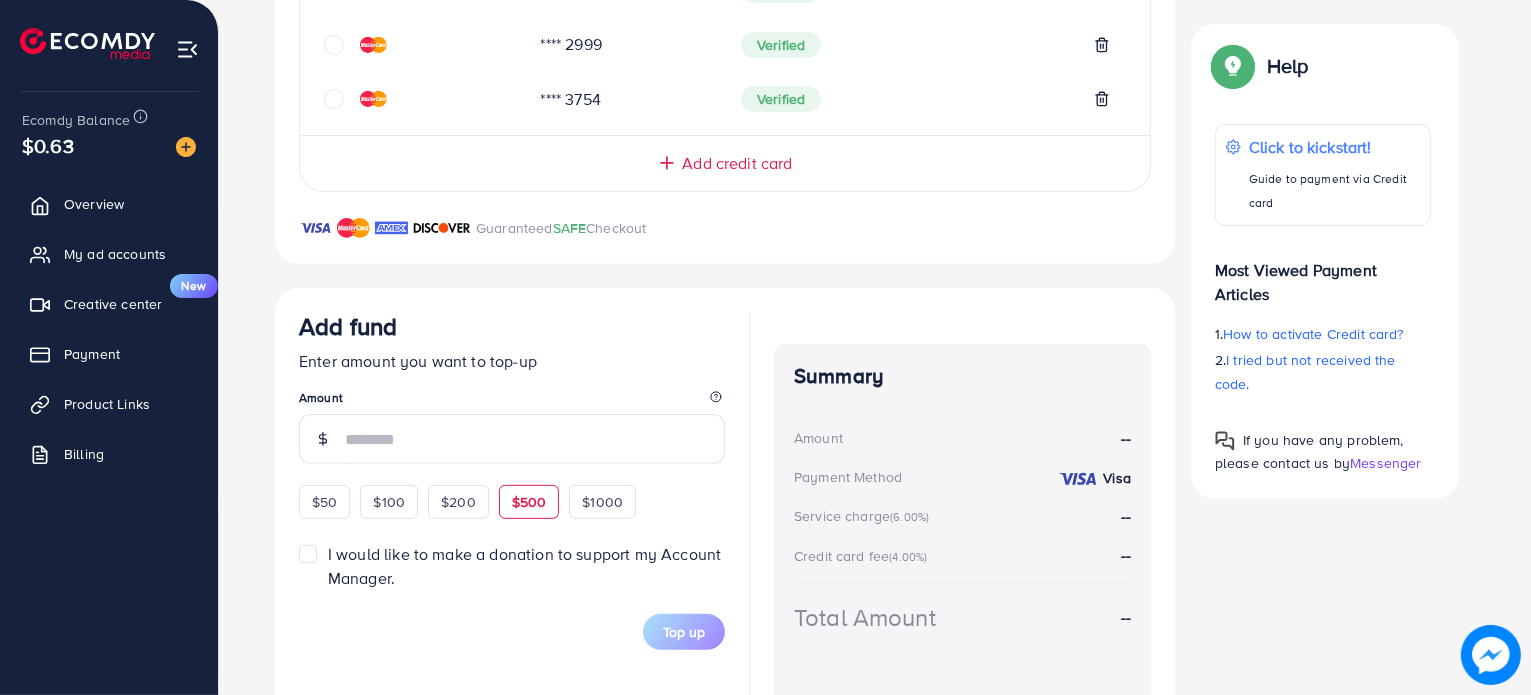 drag, startPoint x: 399, startPoint y: 515, endPoint x: 511, endPoint y: 540, distance: 114.75626 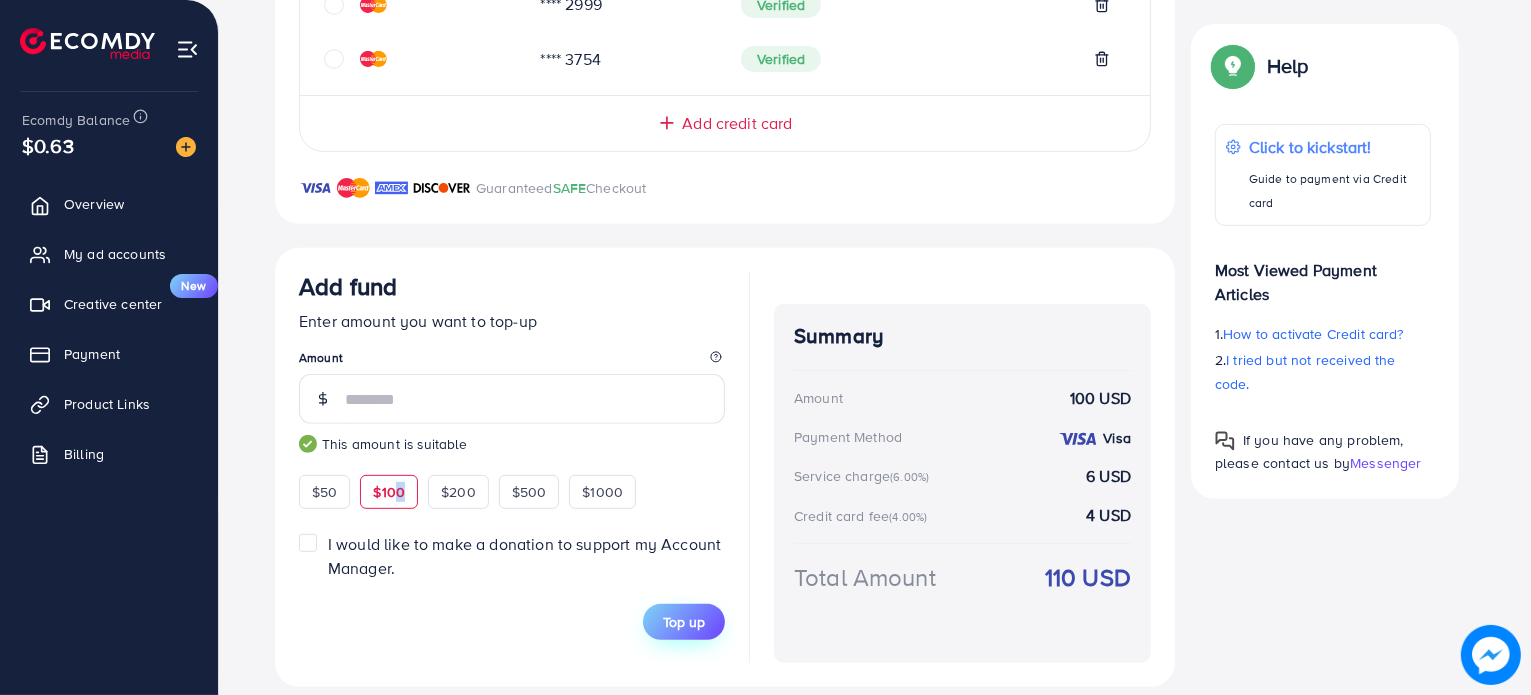 scroll, scrollTop: 782, scrollLeft: 0, axis: vertical 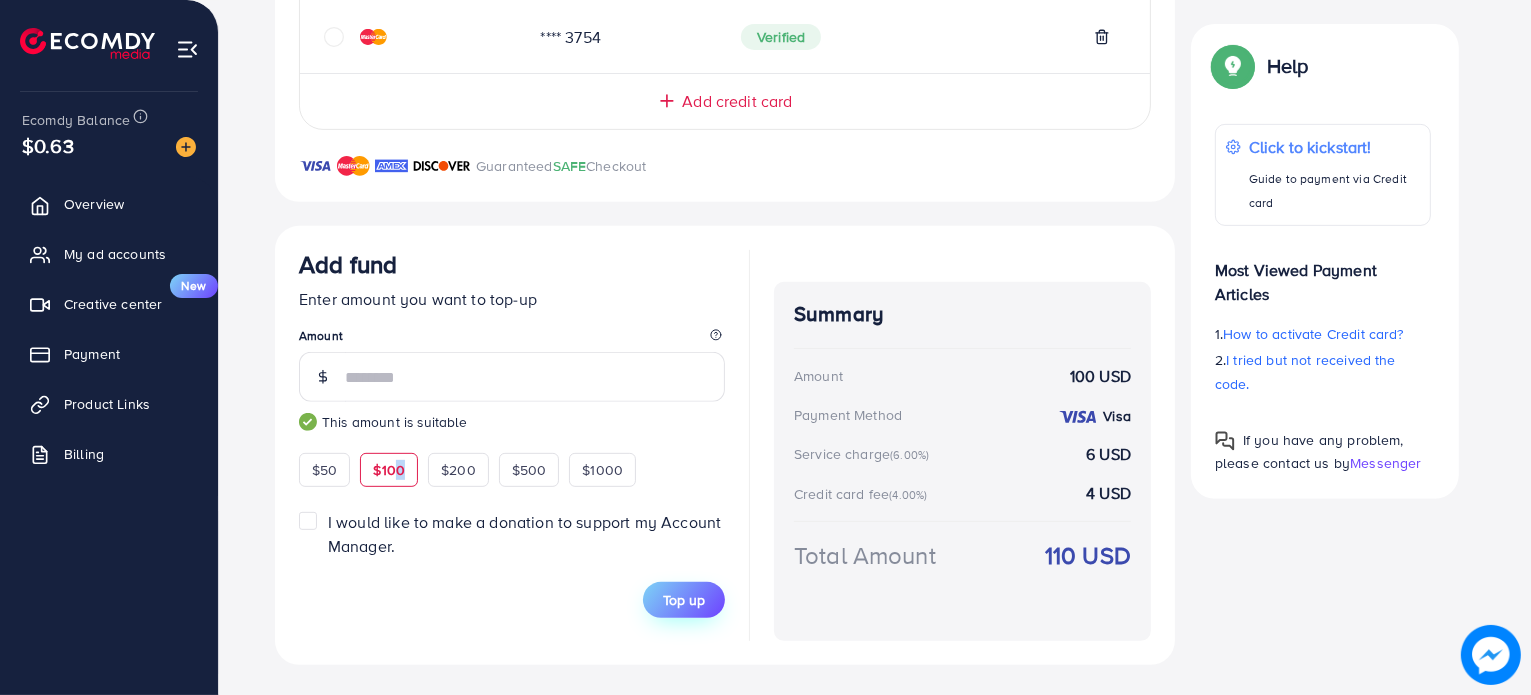 click on "Top up" at bounding box center (684, 600) 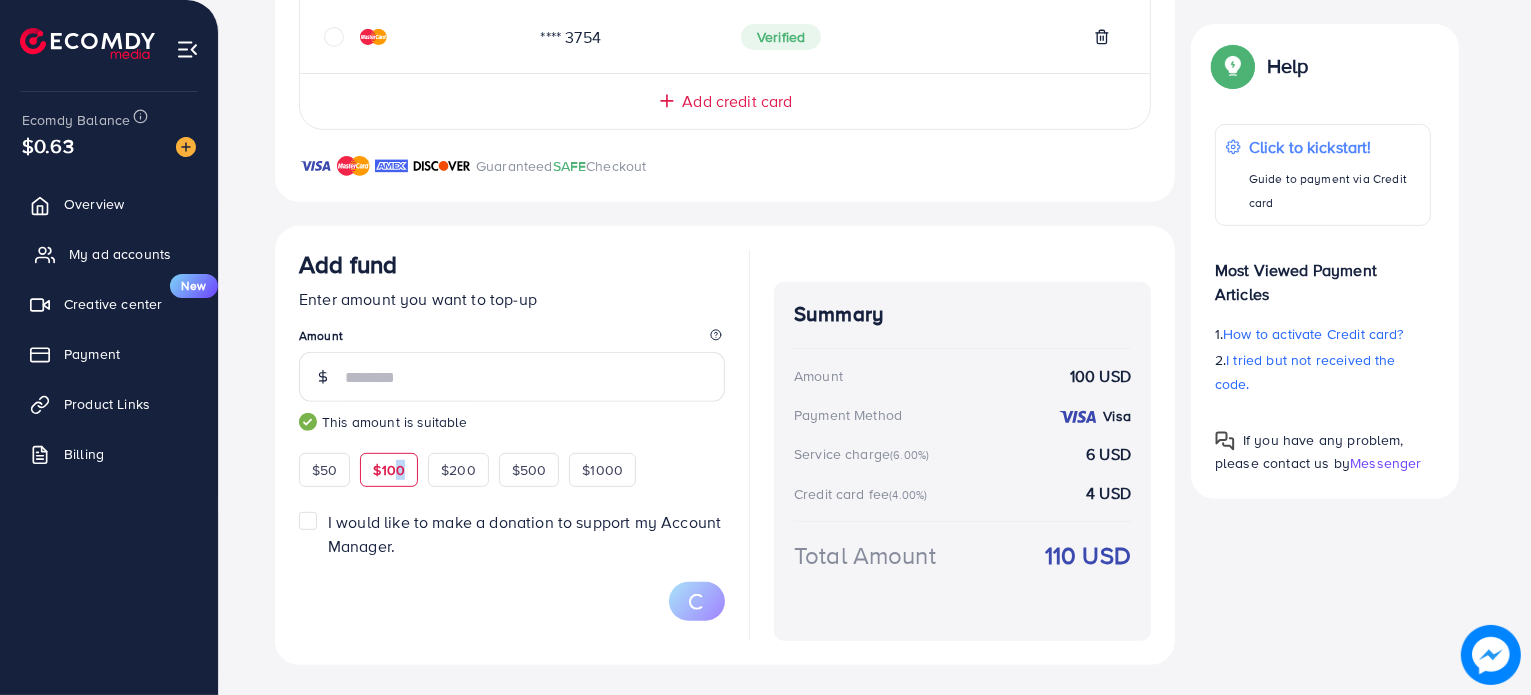 click on "My ad accounts" at bounding box center [120, 254] 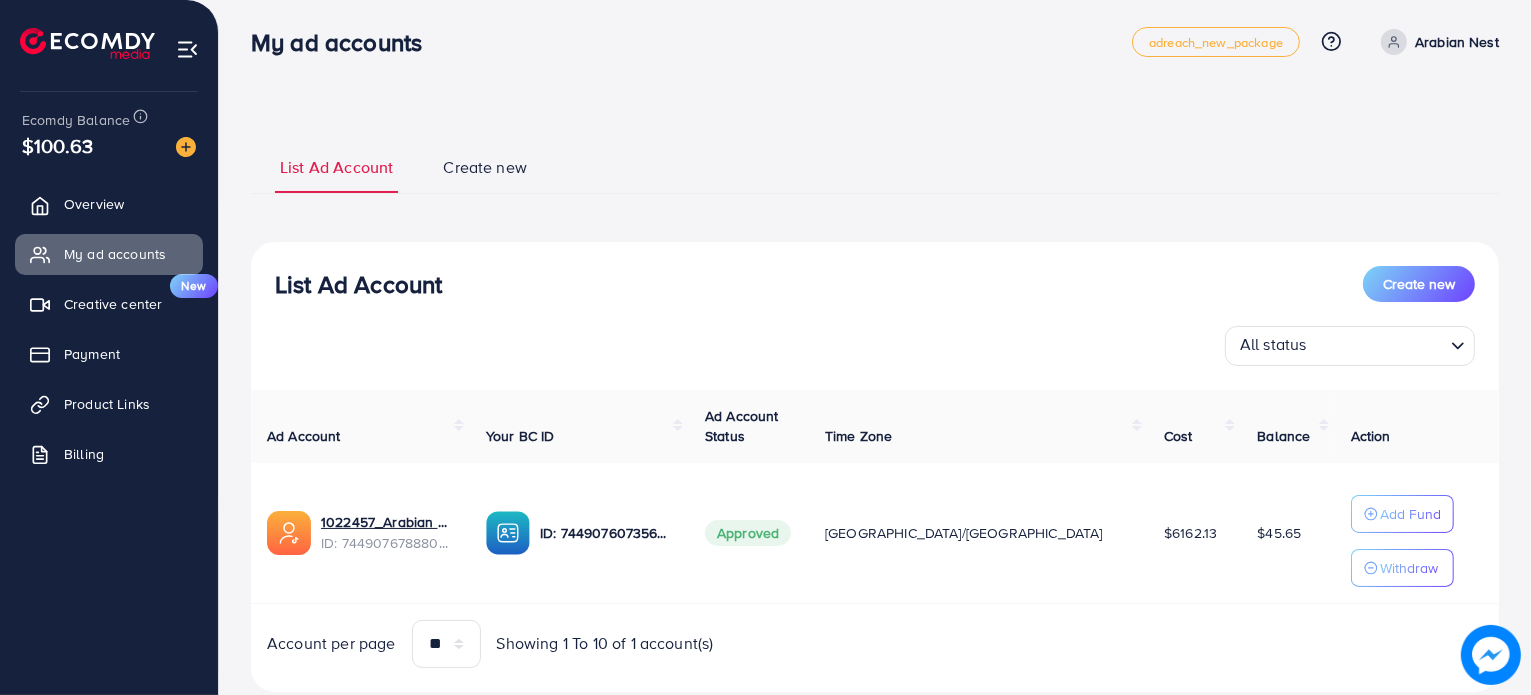 scroll, scrollTop: 59, scrollLeft: 0, axis: vertical 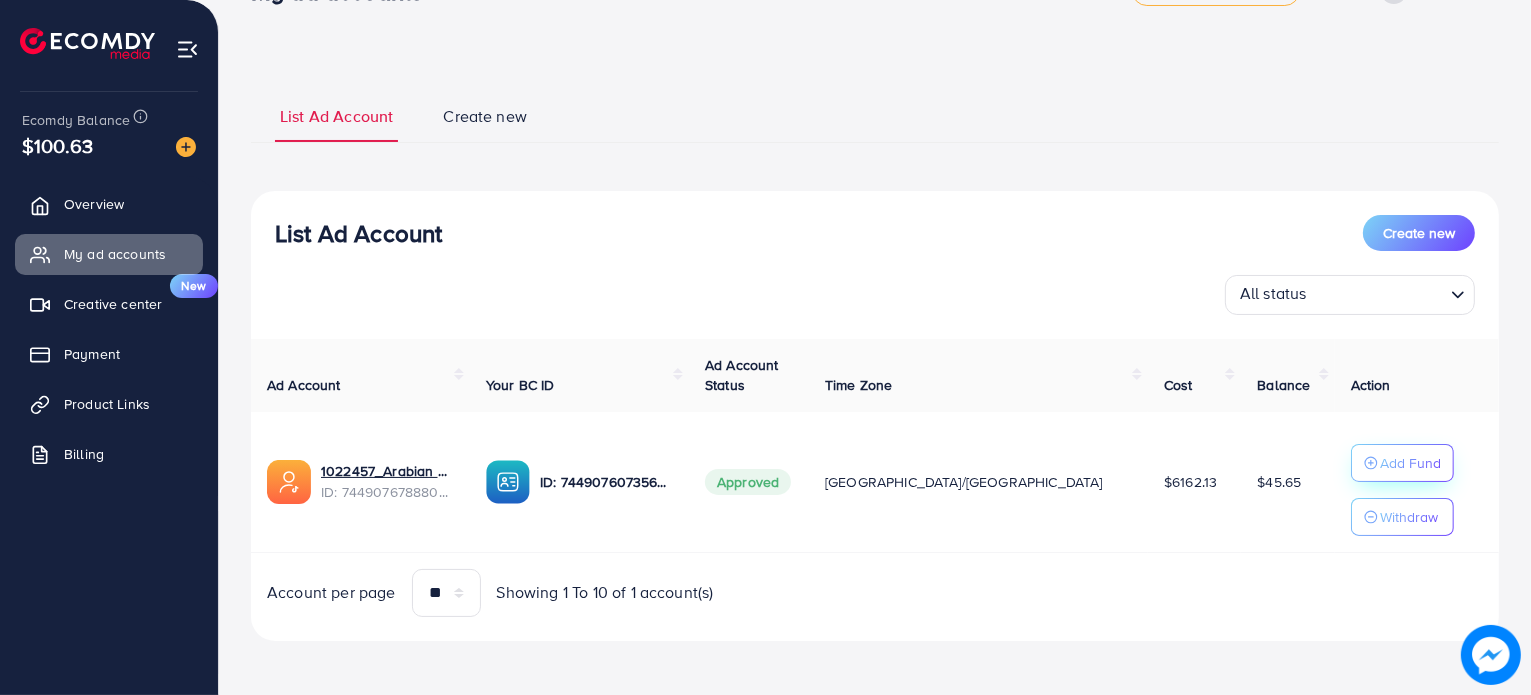 click on "Add Fund" at bounding box center (1410, 463) 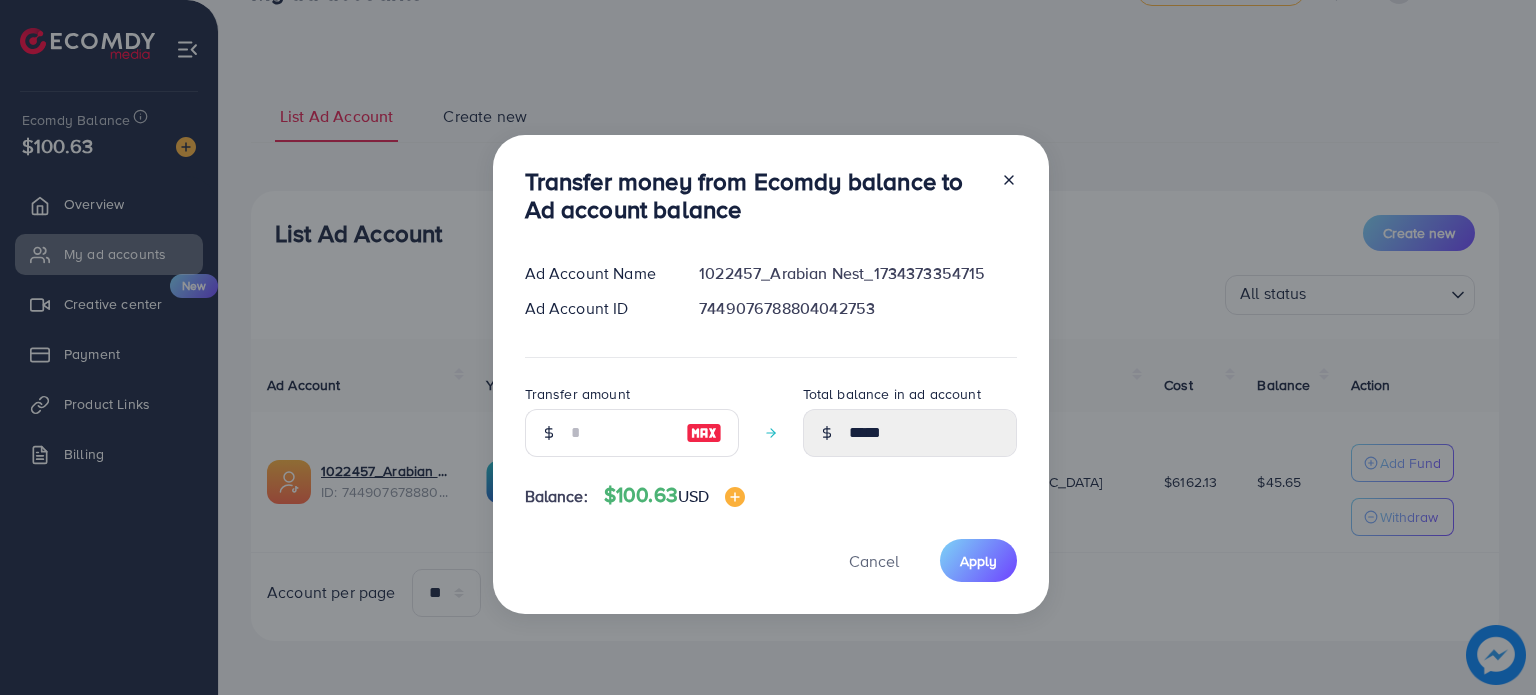 click at bounding box center (704, 433) 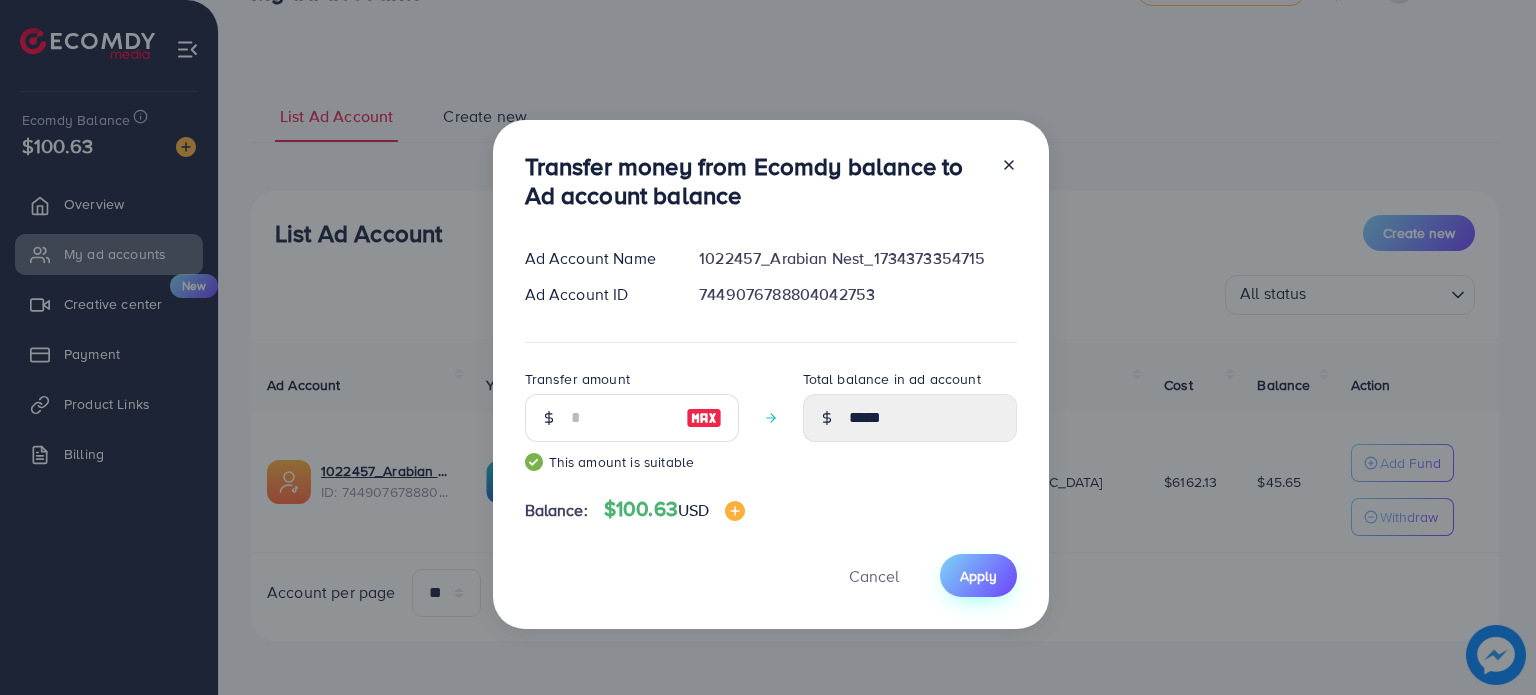 click on "Apply" at bounding box center (978, 576) 